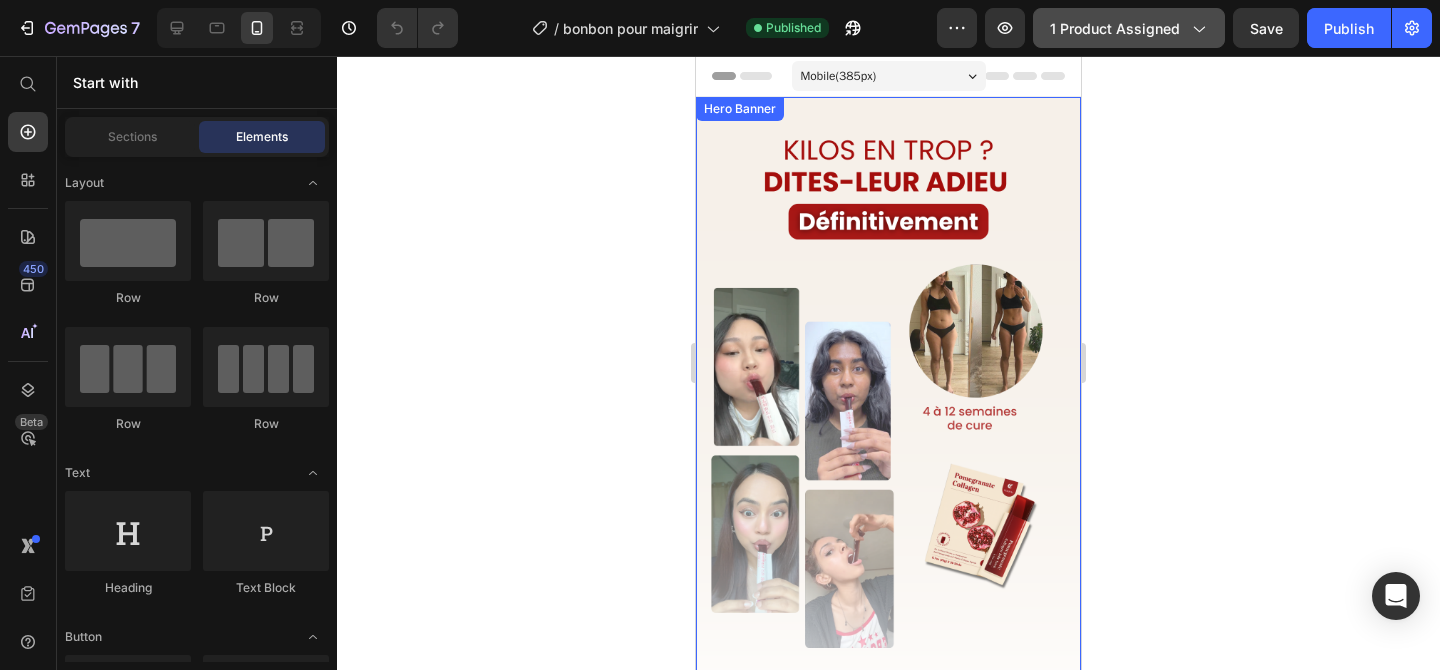scroll, scrollTop: 0, scrollLeft: 0, axis: both 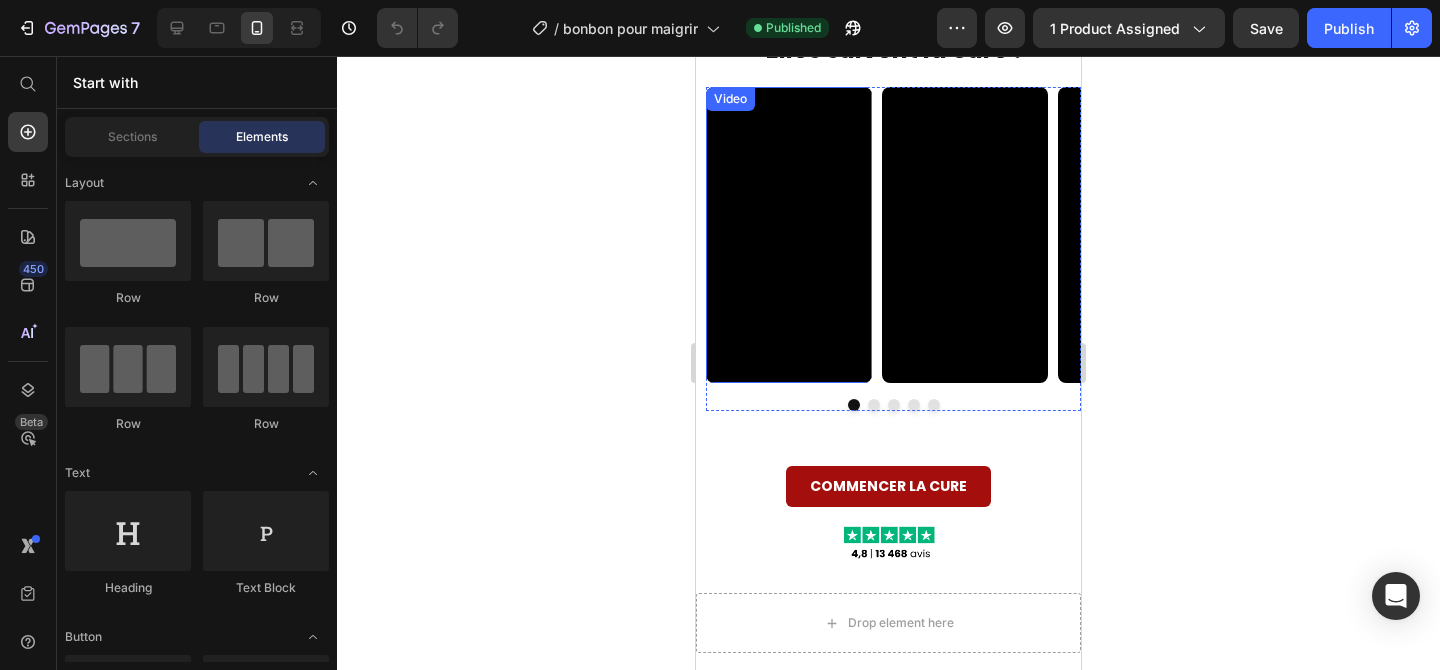 click at bounding box center (789, 234) 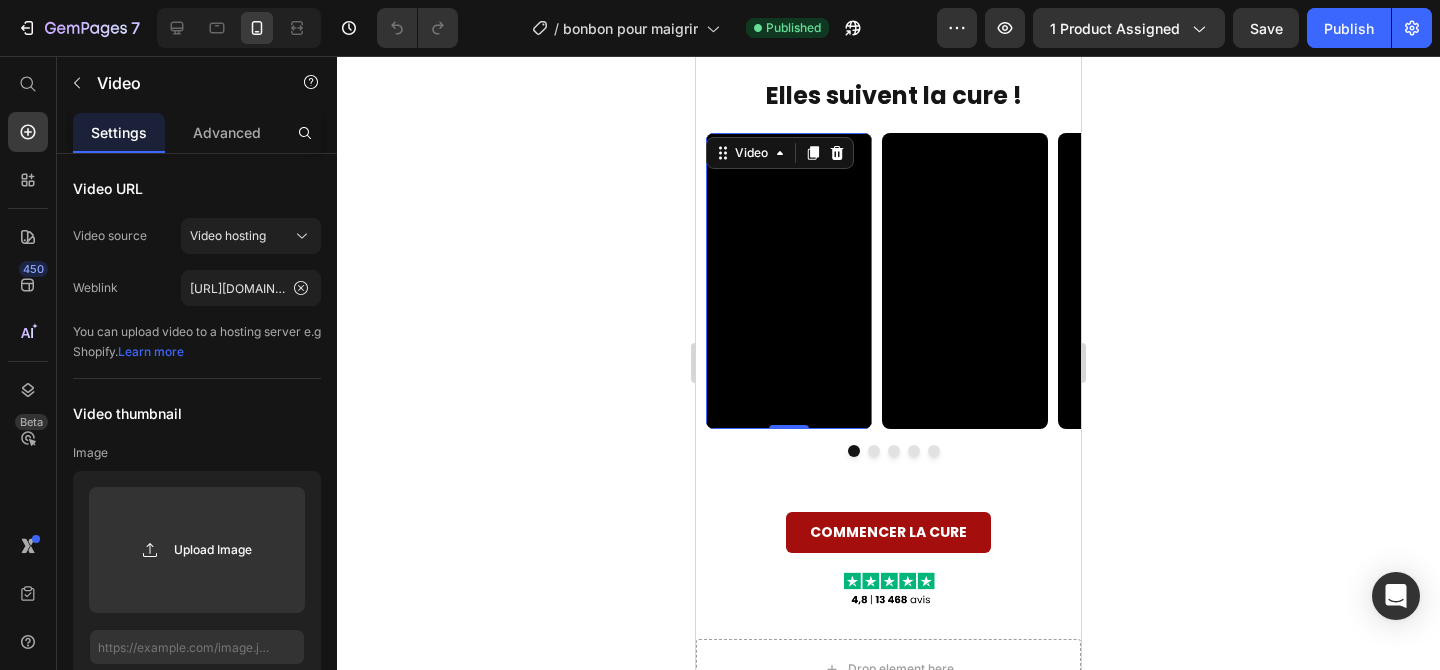 scroll, scrollTop: 2781, scrollLeft: 0, axis: vertical 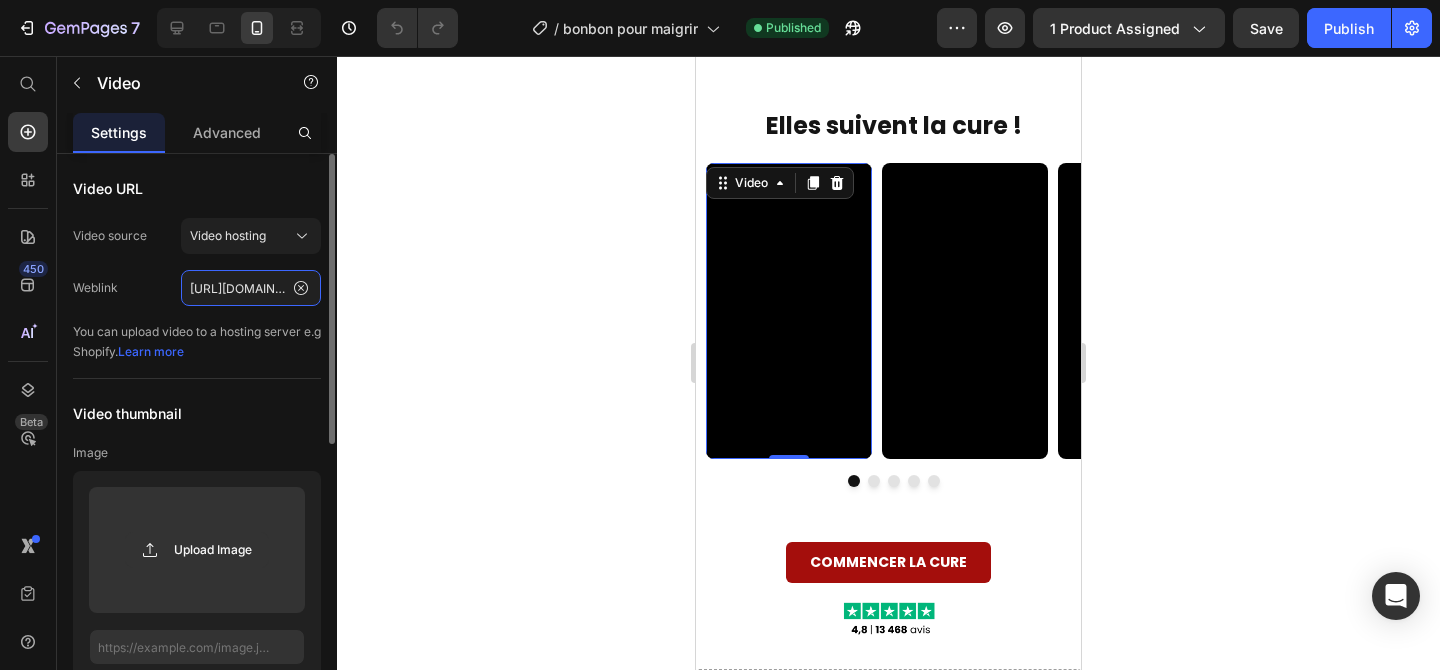 click on "[URL][DOMAIN_NAME]" 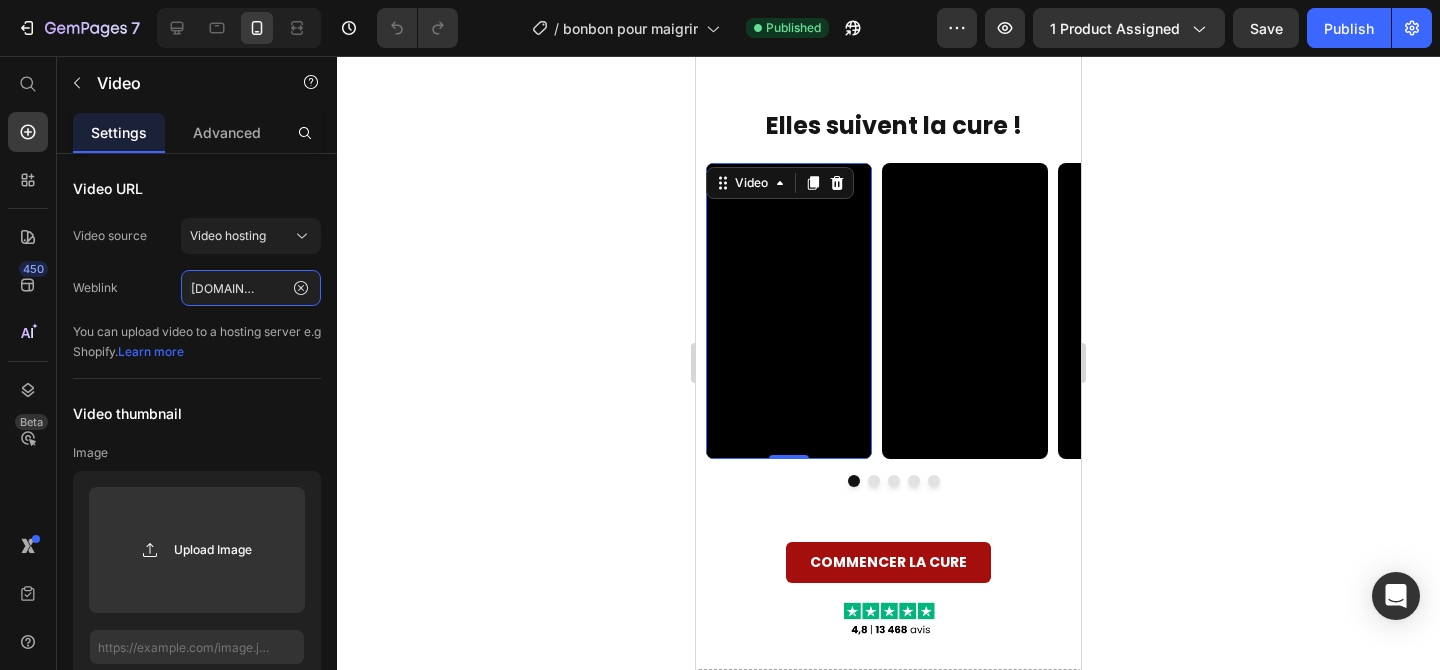 type on "[URL][DOMAIN_NAME]" 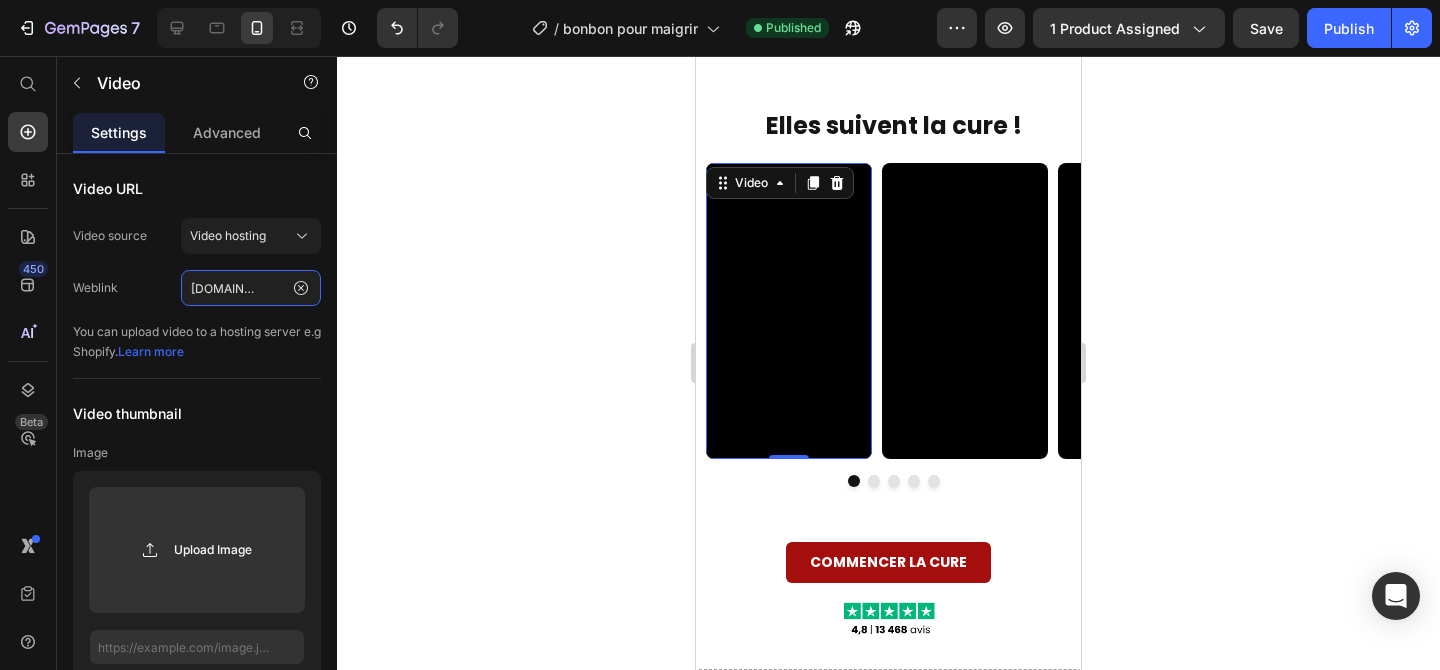scroll, scrollTop: 0, scrollLeft: 0, axis: both 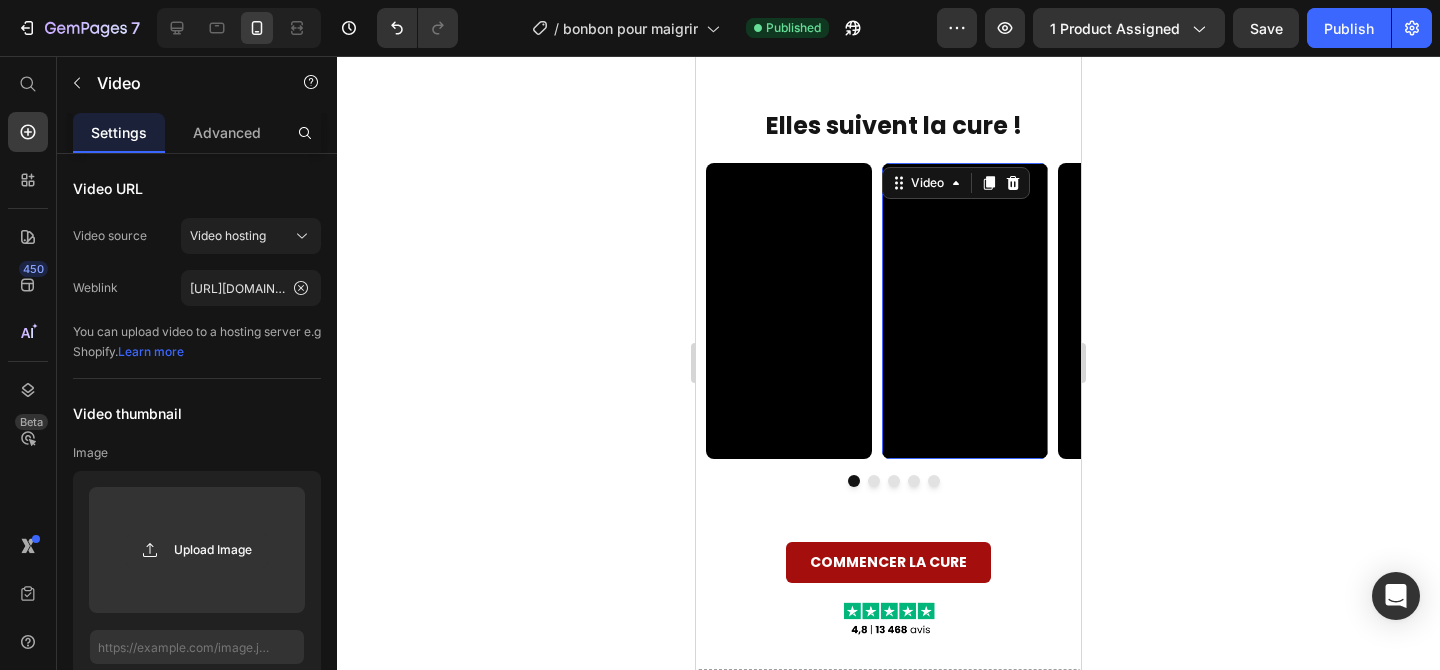 click at bounding box center [965, 310] 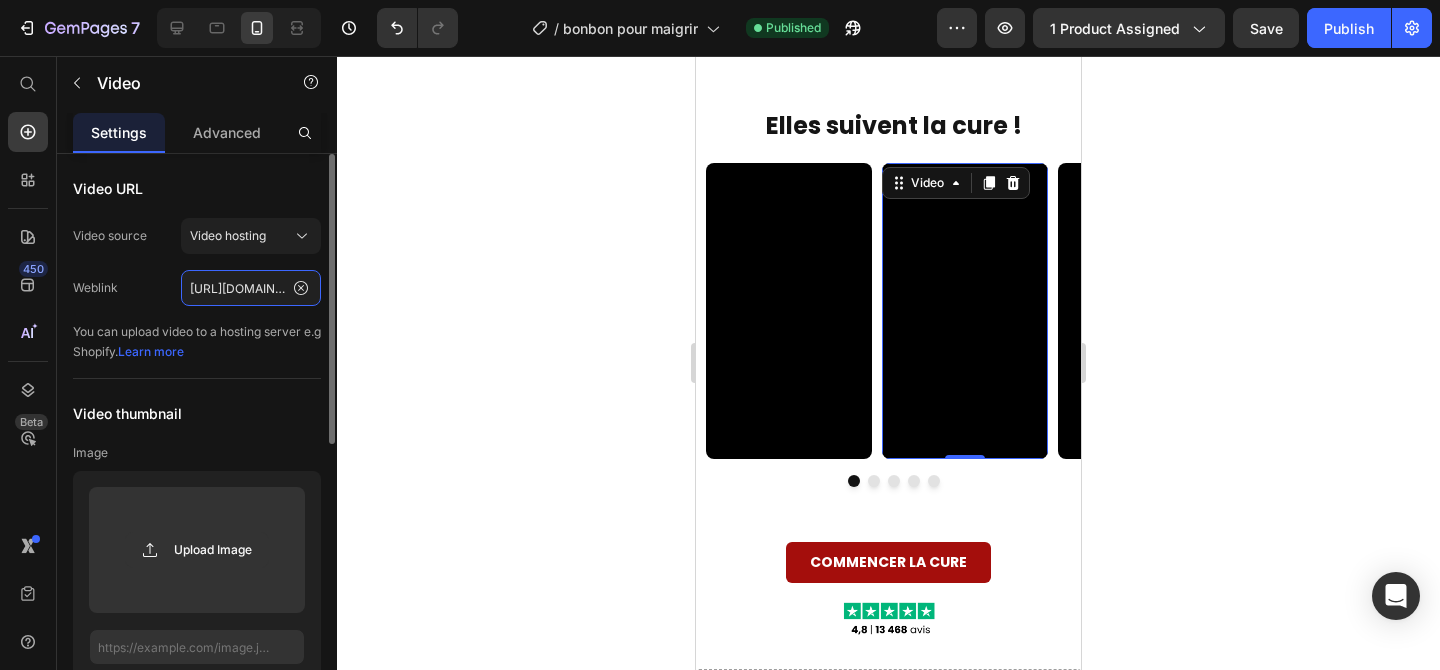click on "[URL][DOMAIN_NAME]" 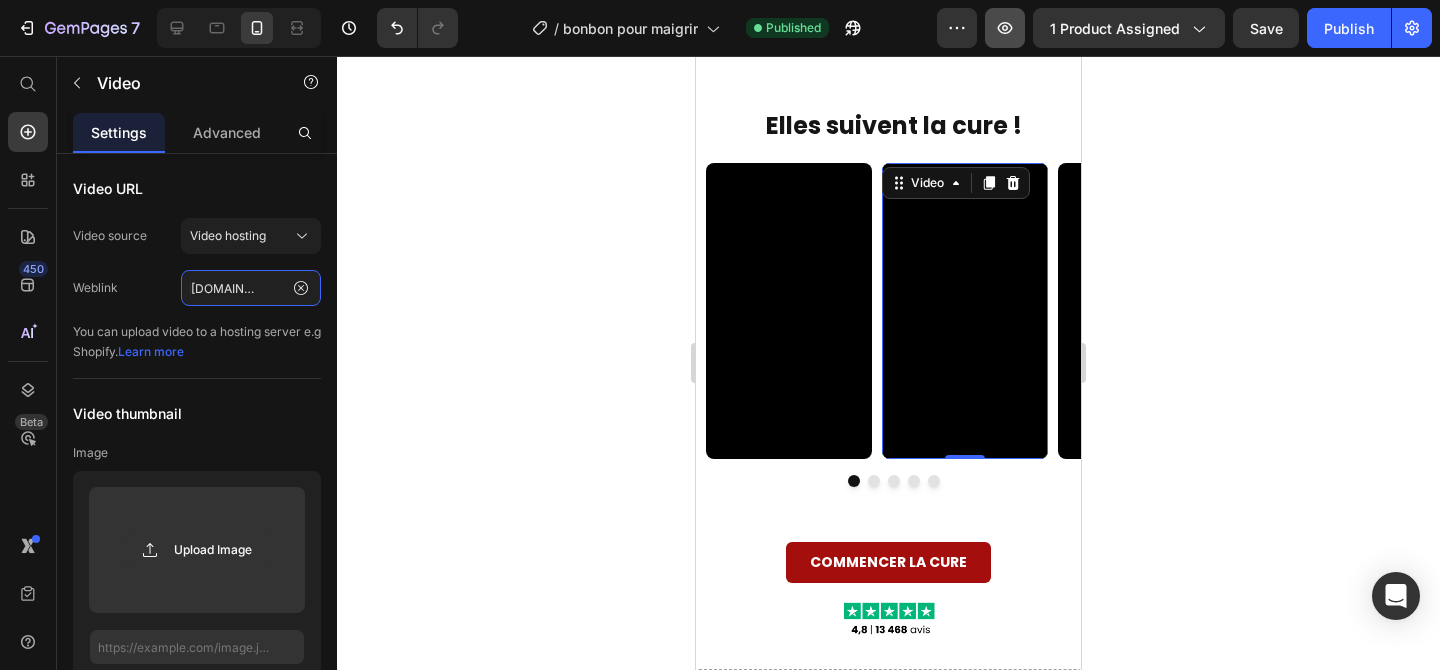 type on "[URL][DOMAIN_NAME]" 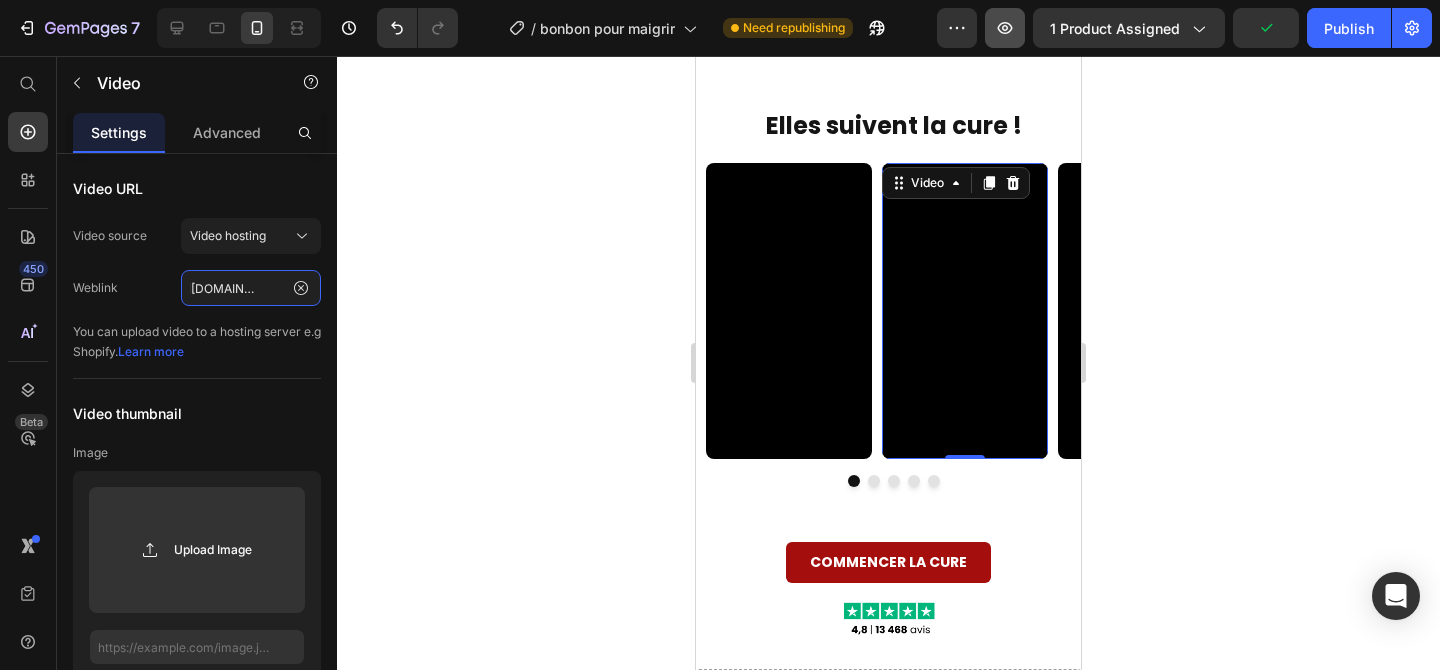 scroll, scrollTop: 0, scrollLeft: 0, axis: both 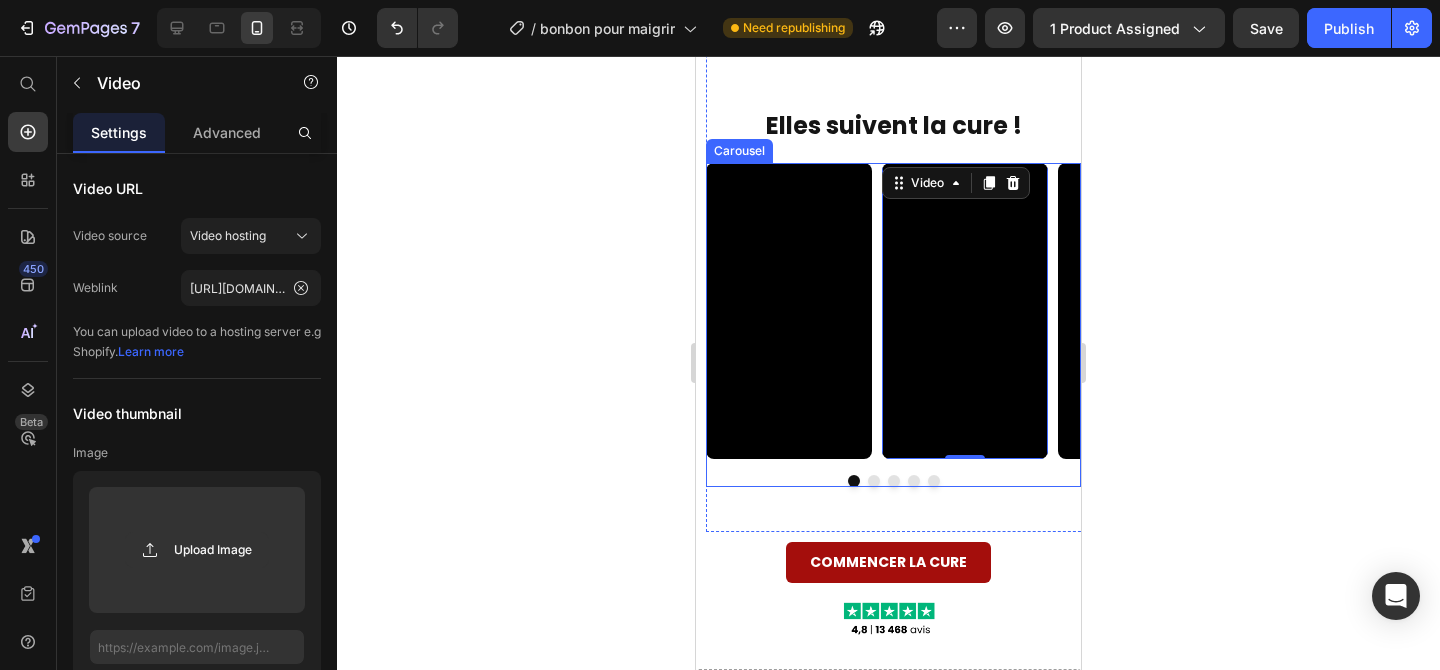 click at bounding box center [874, 481] 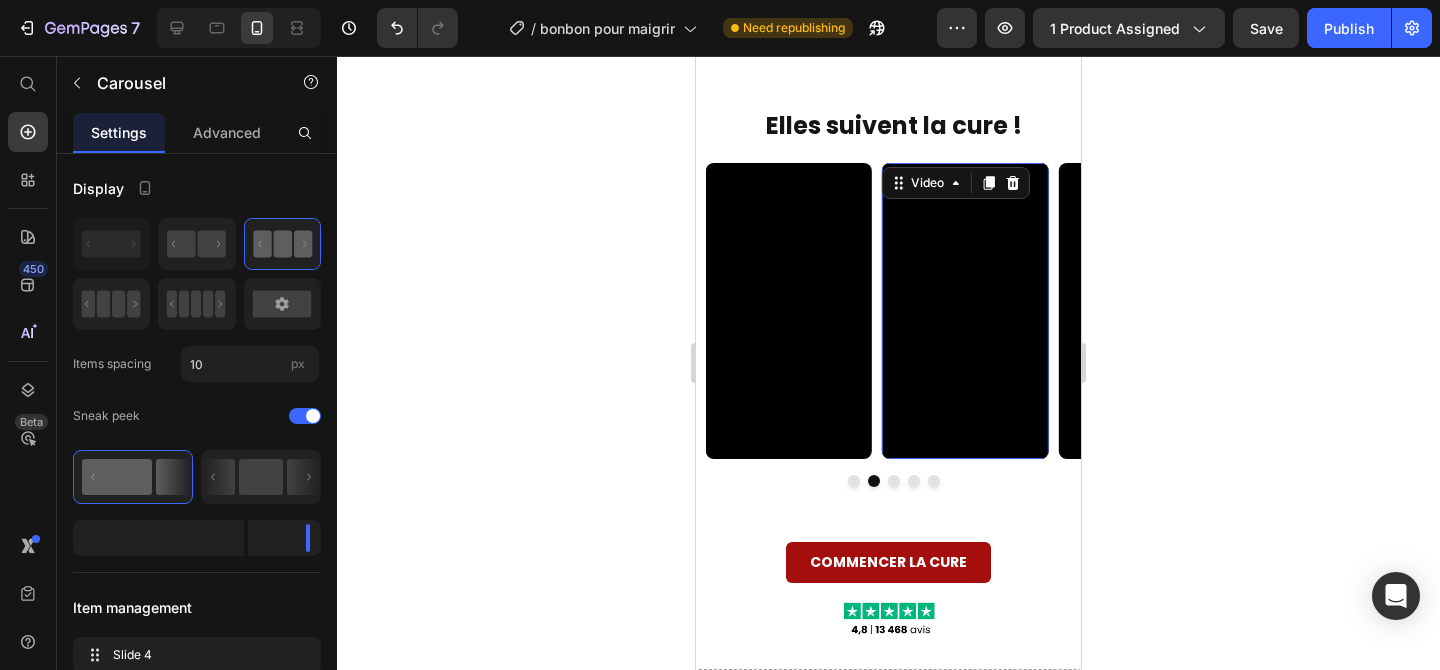 click at bounding box center (965, 310) 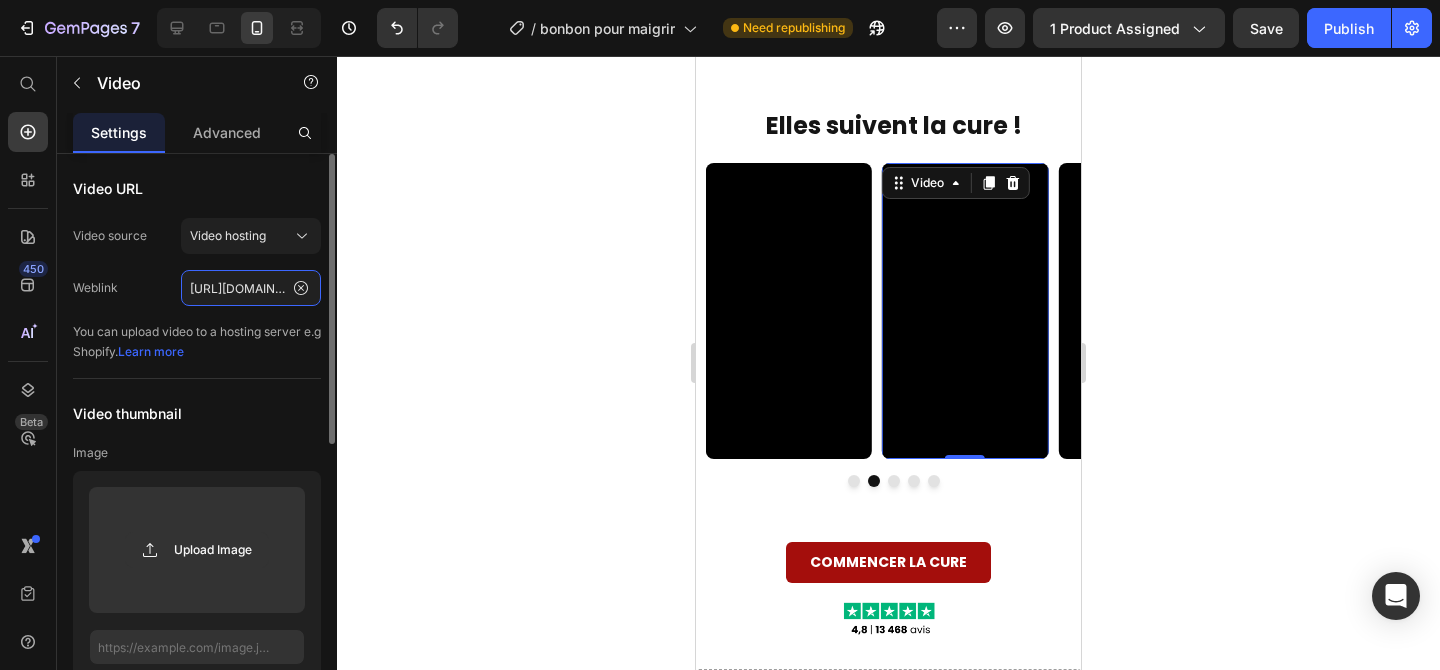 click on "[URL][DOMAIN_NAME]" 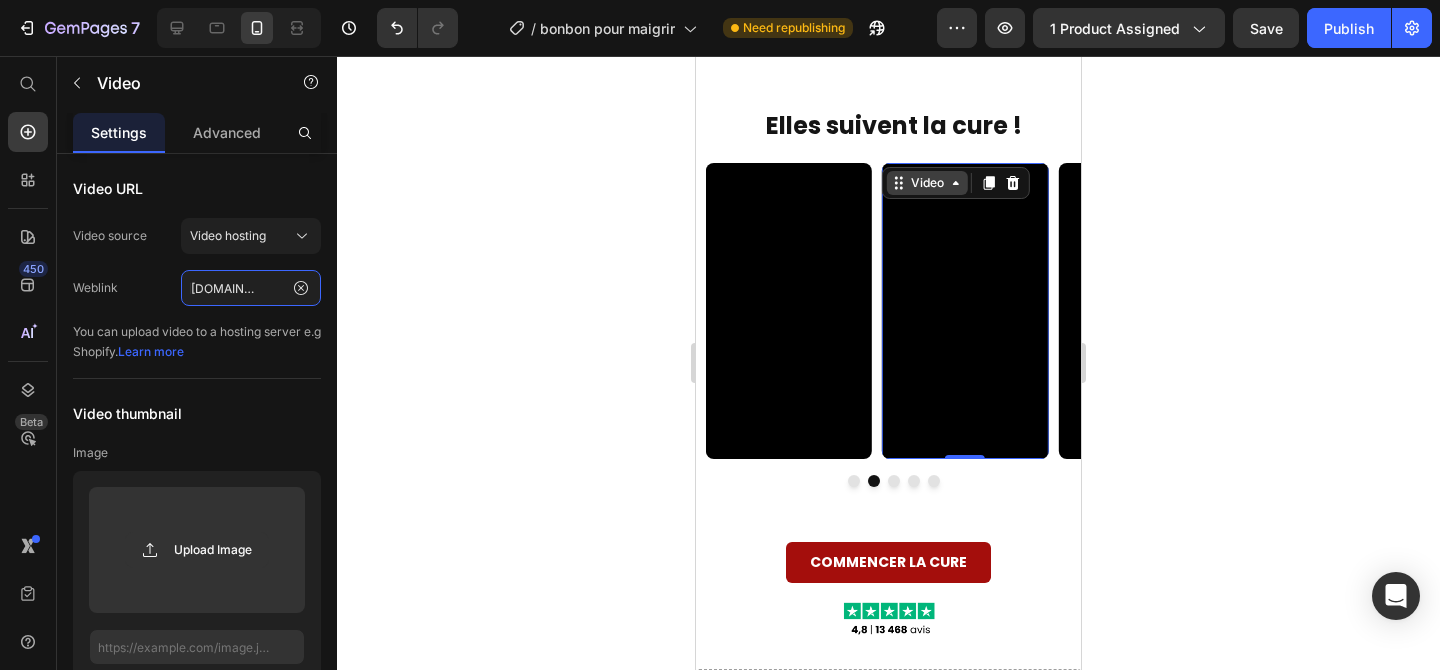 type on "[URL][DOMAIN_NAME]" 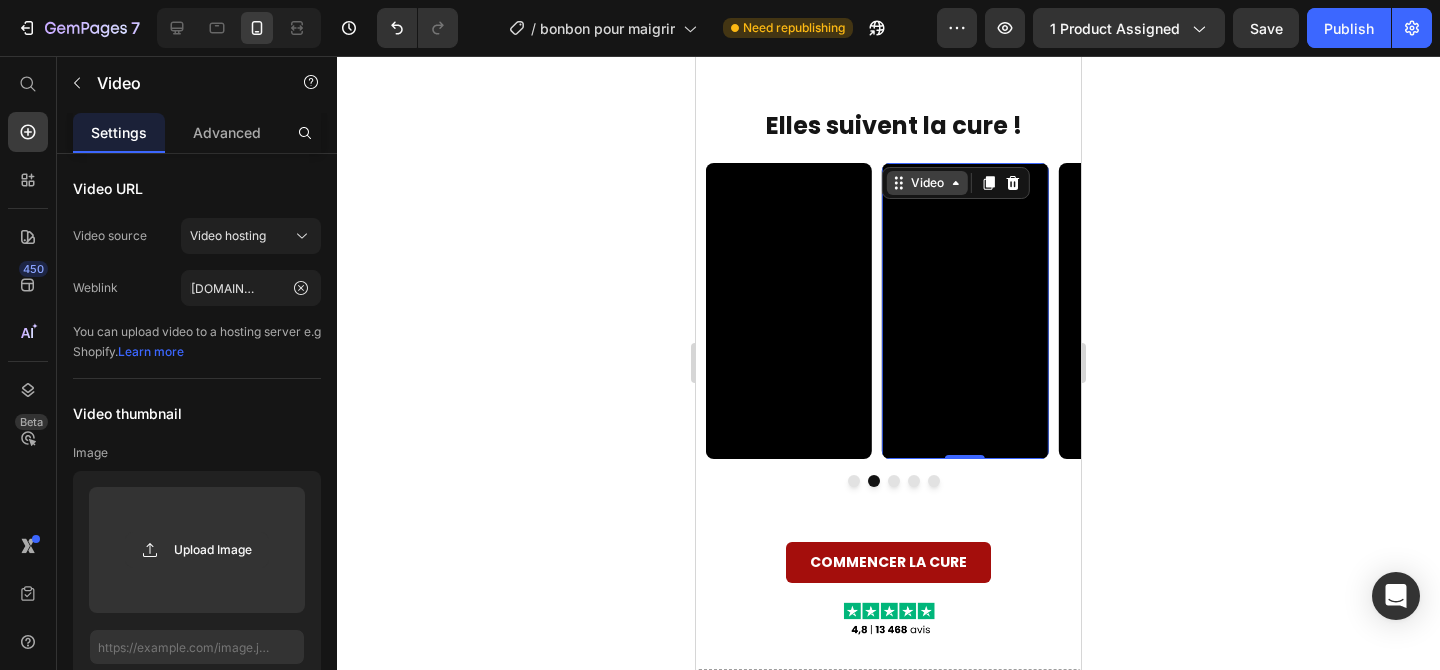 click on "Video" at bounding box center [927, 183] 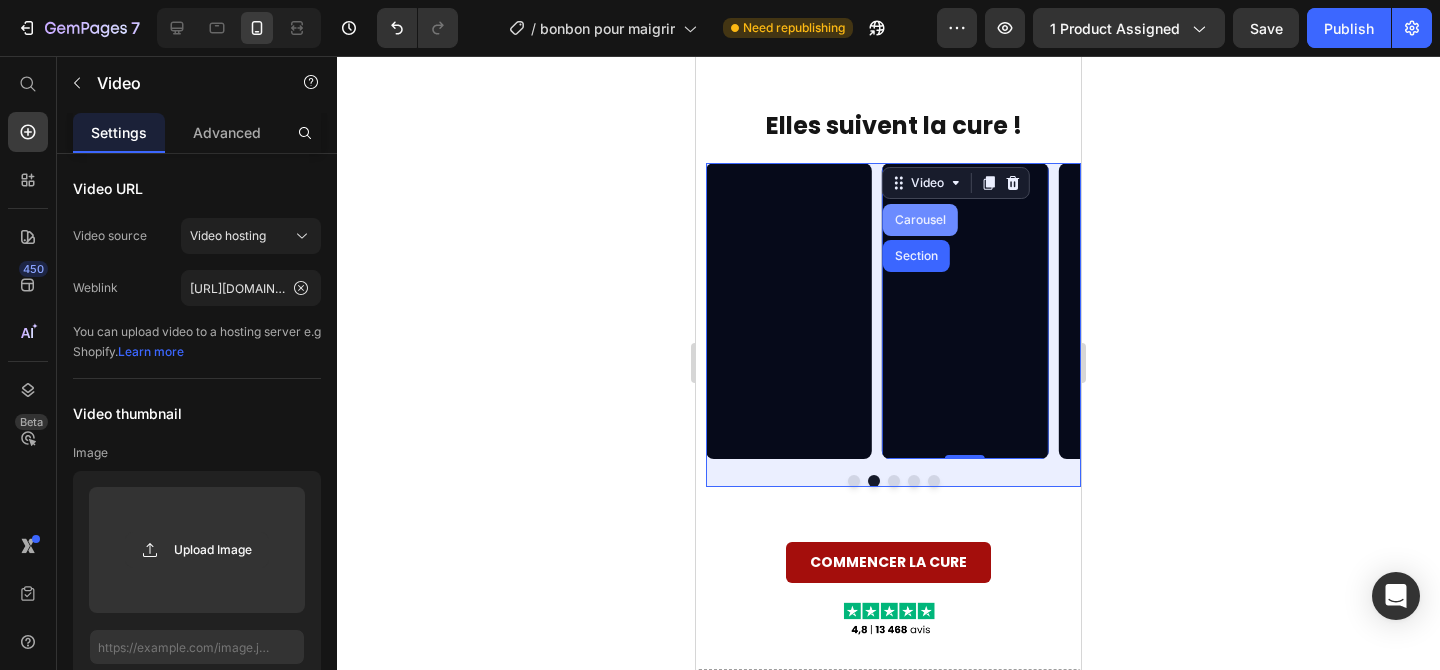 click on "Carousel" at bounding box center [920, 220] 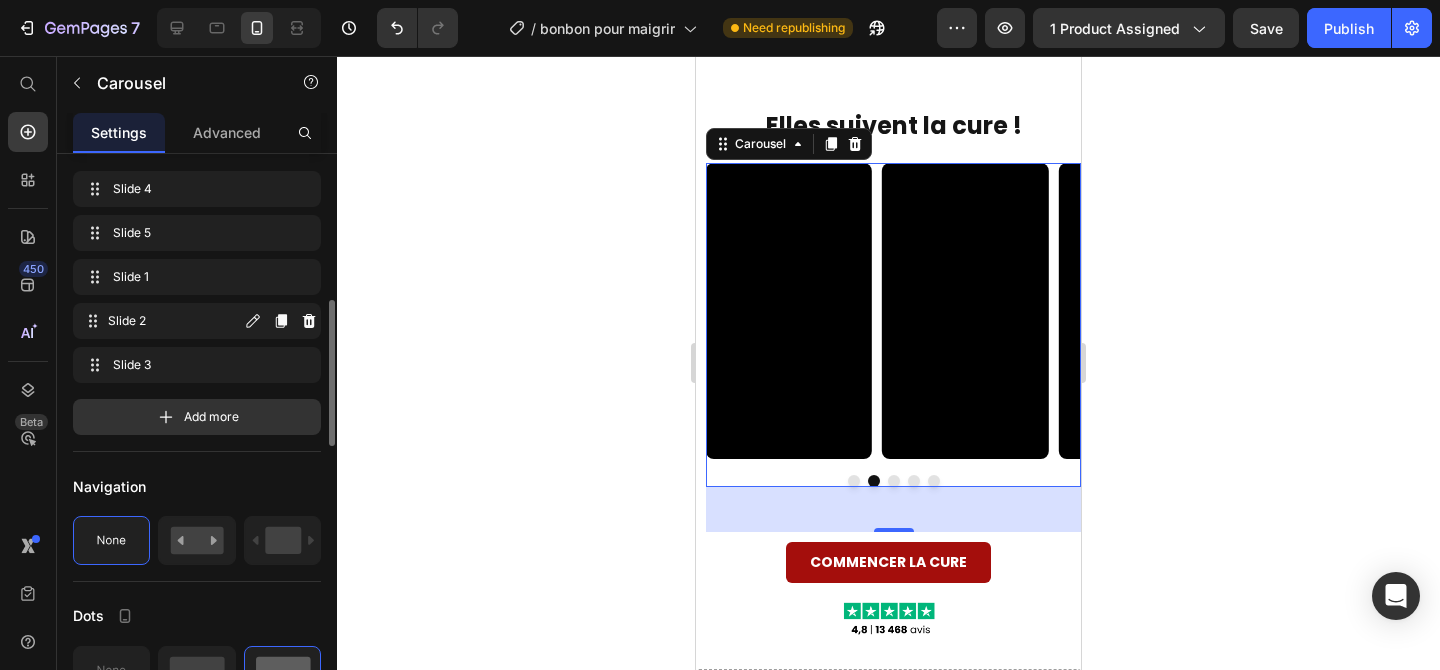 scroll, scrollTop: 488, scrollLeft: 0, axis: vertical 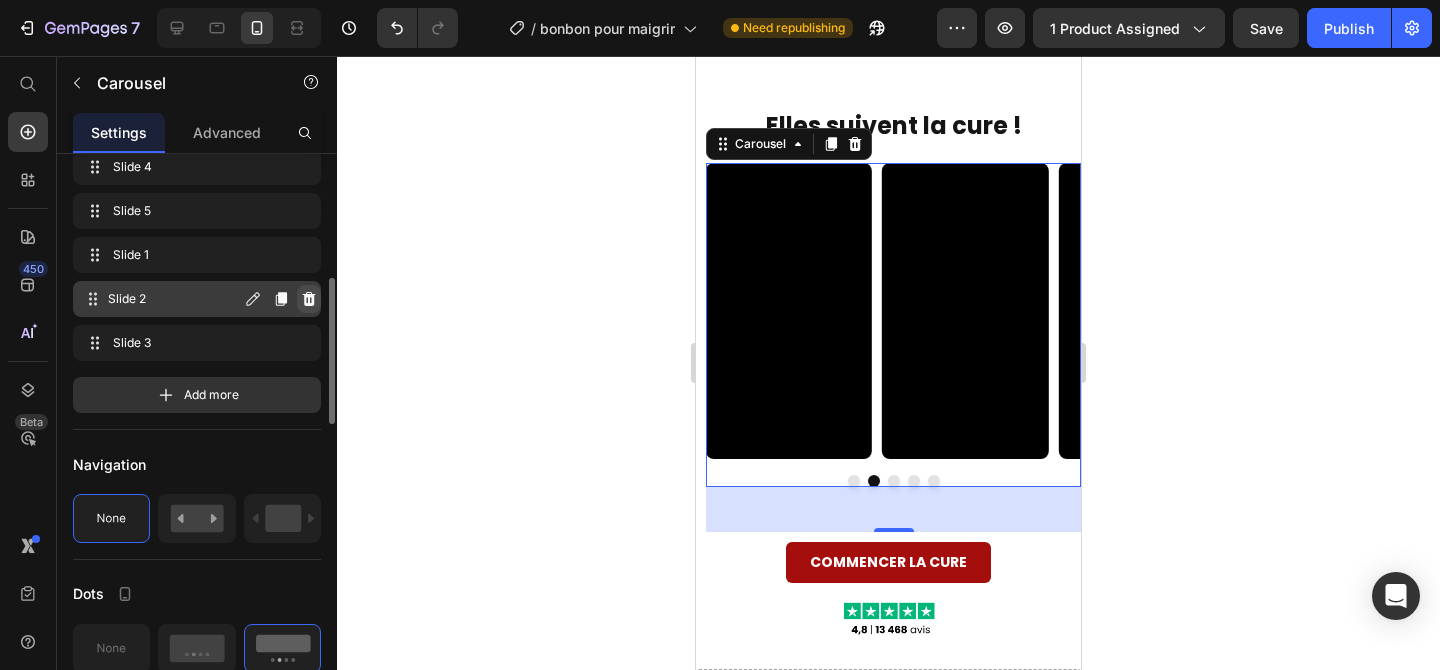 click 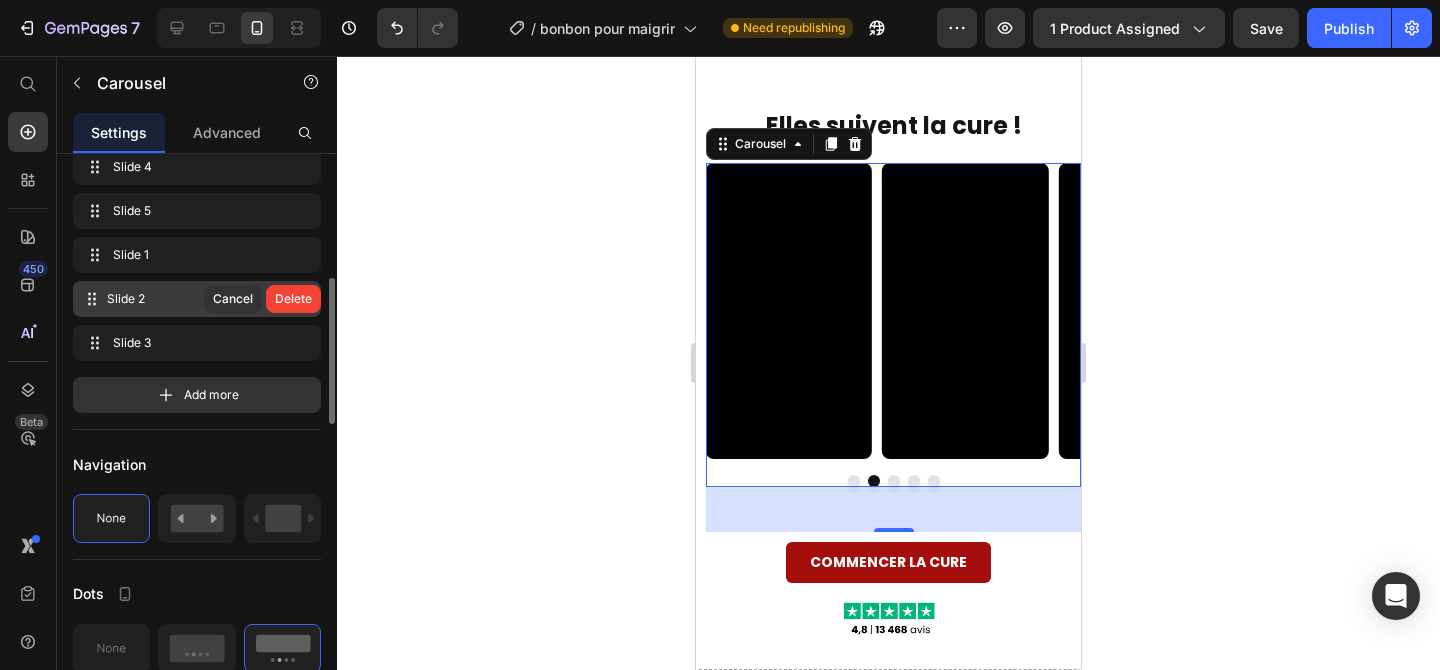 click on "Delete" at bounding box center [293, 299] 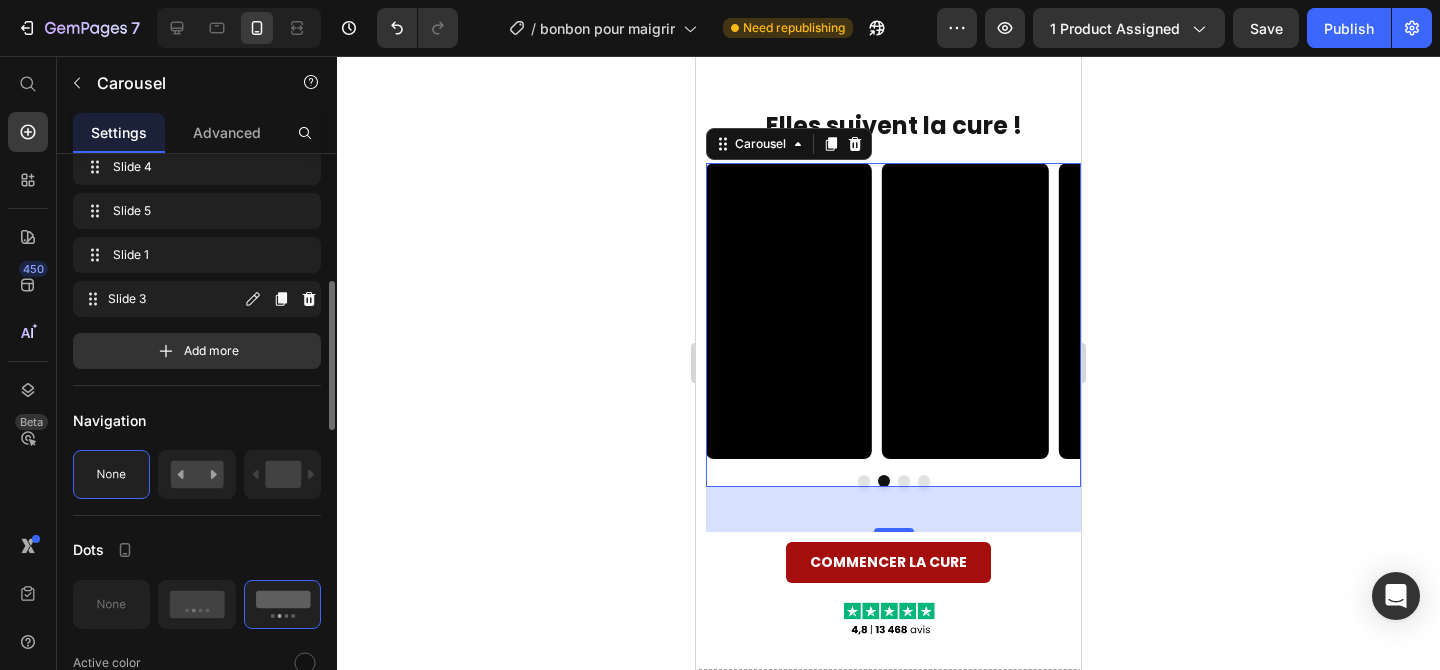 click 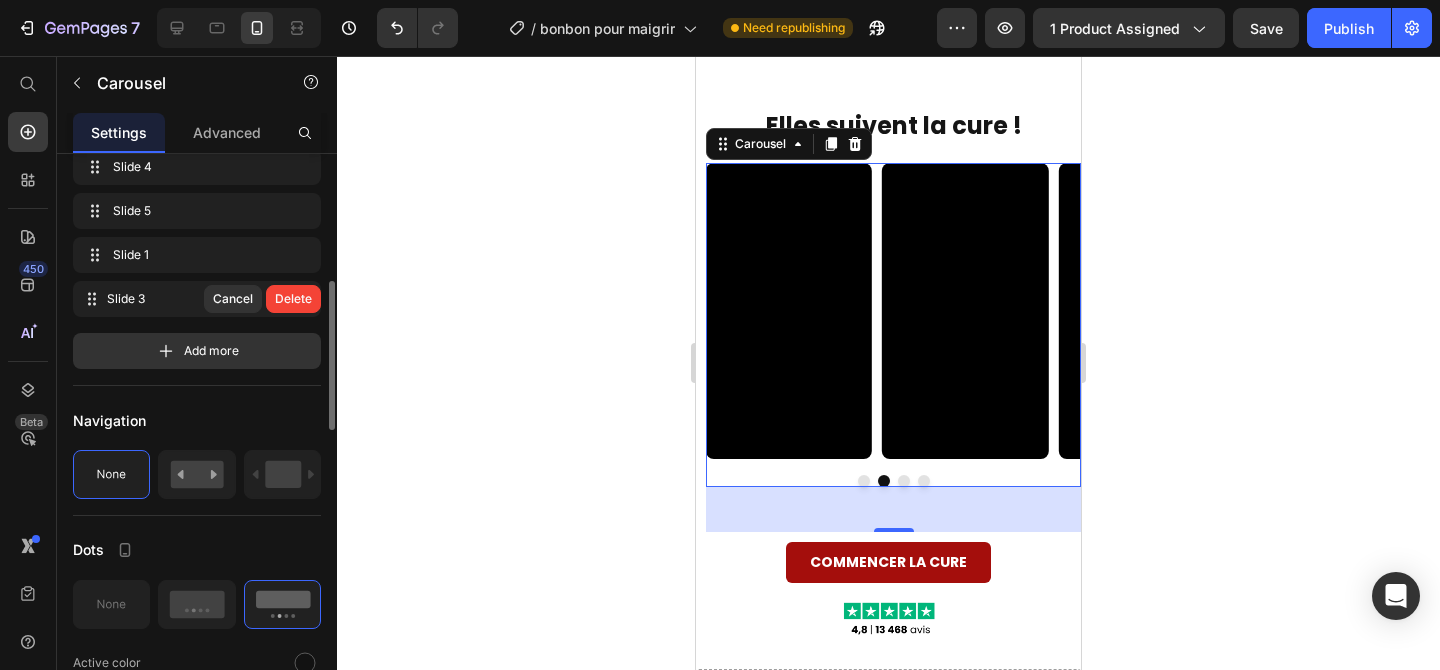 click on "Delete" at bounding box center [293, 299] 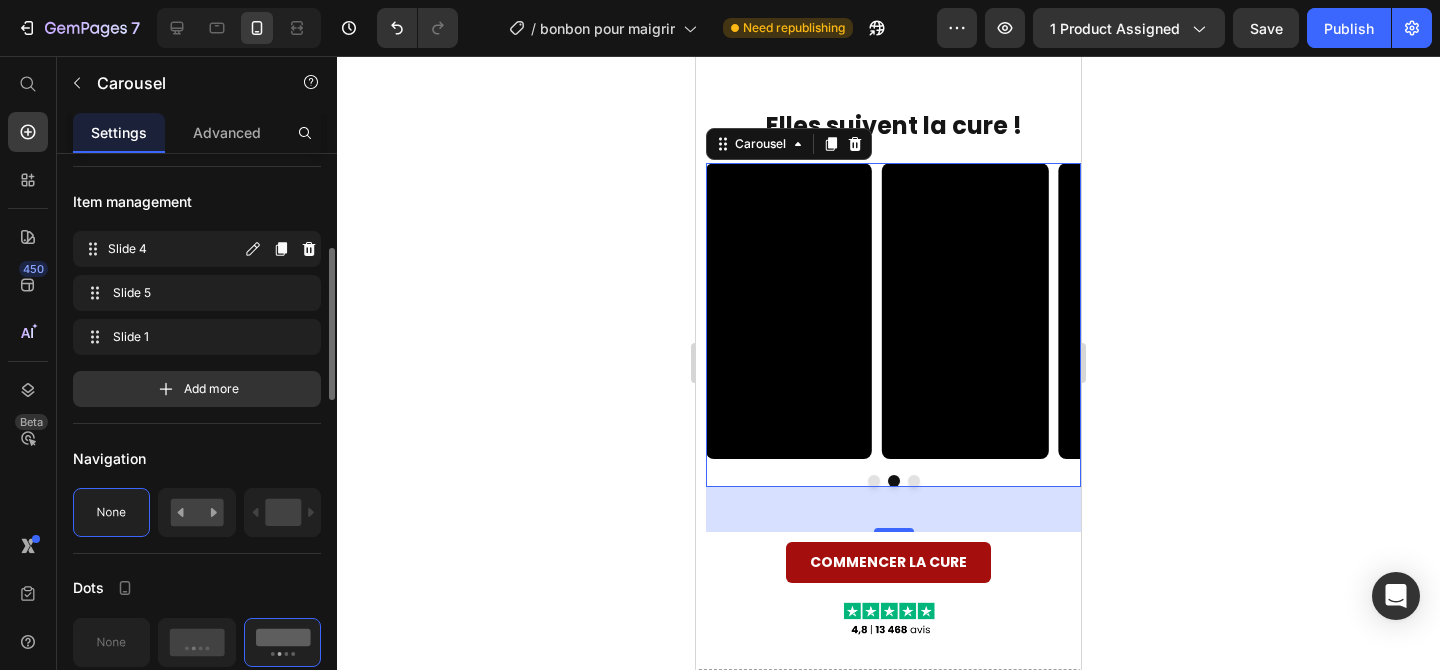 scroll, scrollTop: 394, scrollLeft: 0, axis: vertical 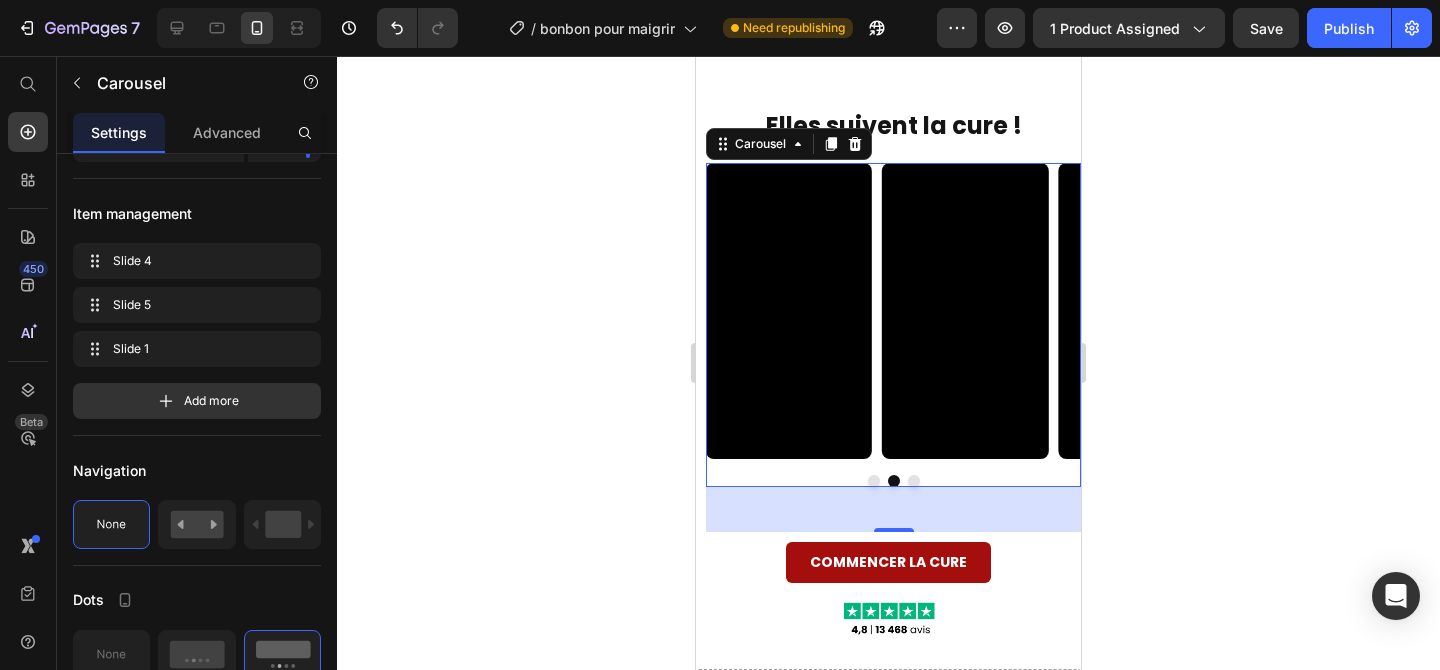 click at bounding box center [874, 481] 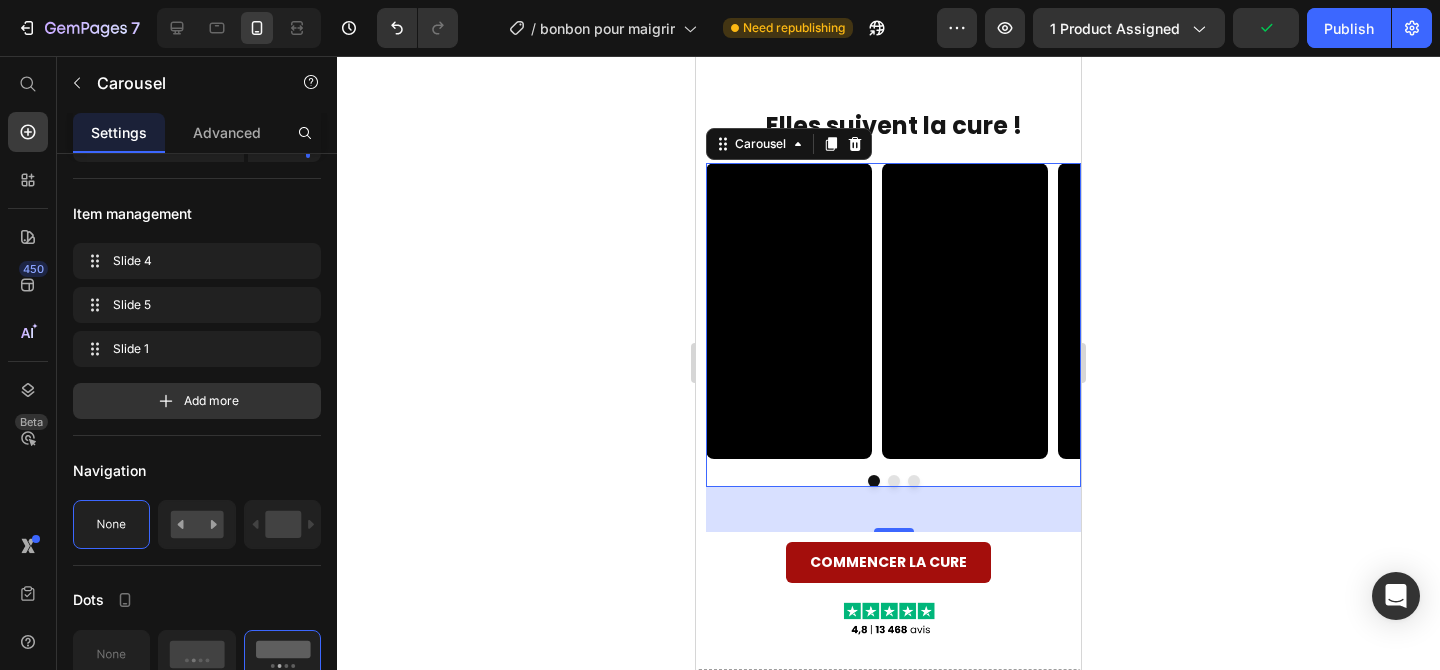 click at bounding box center [914, 481] 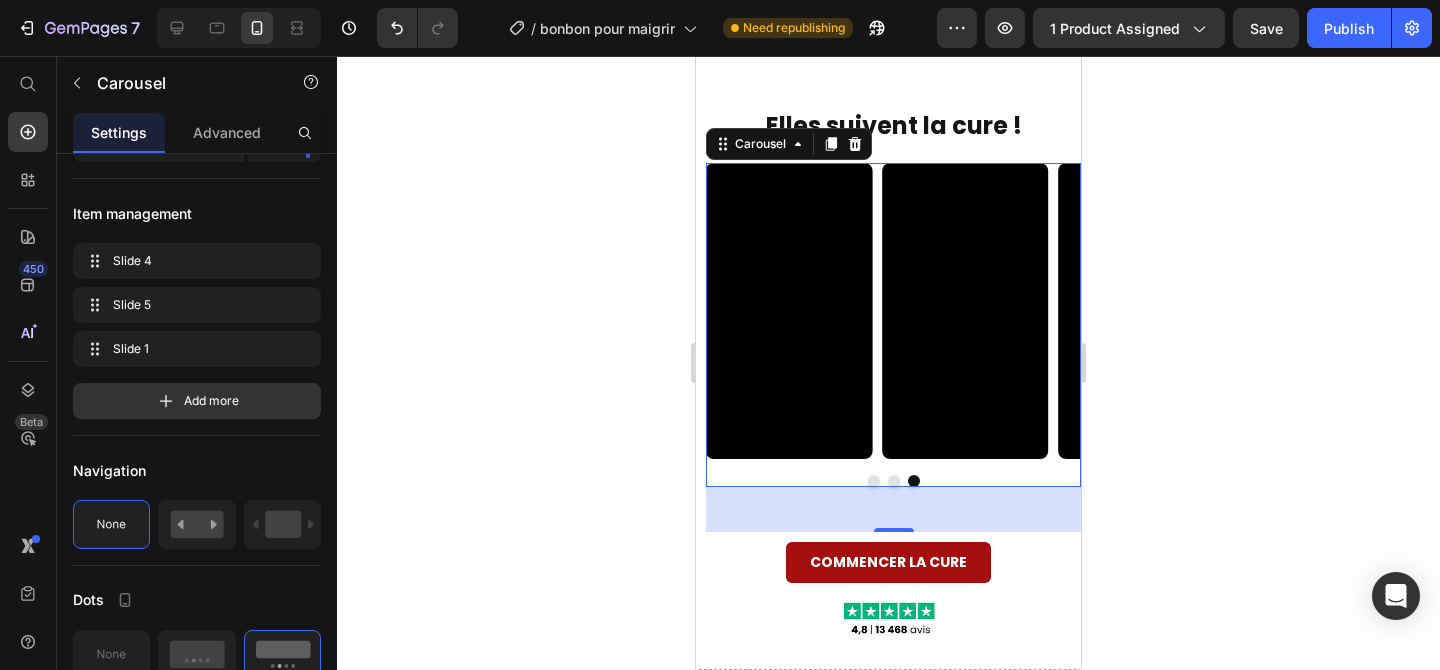 click at bounding box center [894, 481] 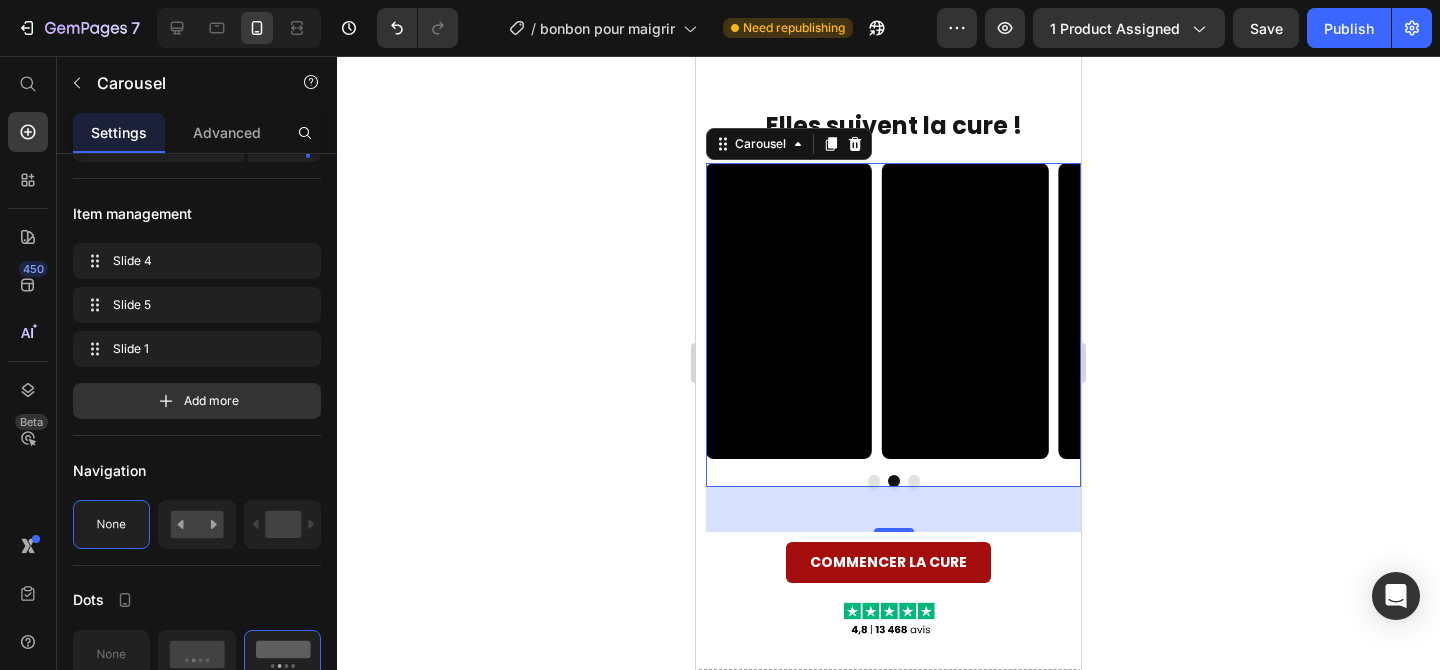 click at bounding box center (914, 481) 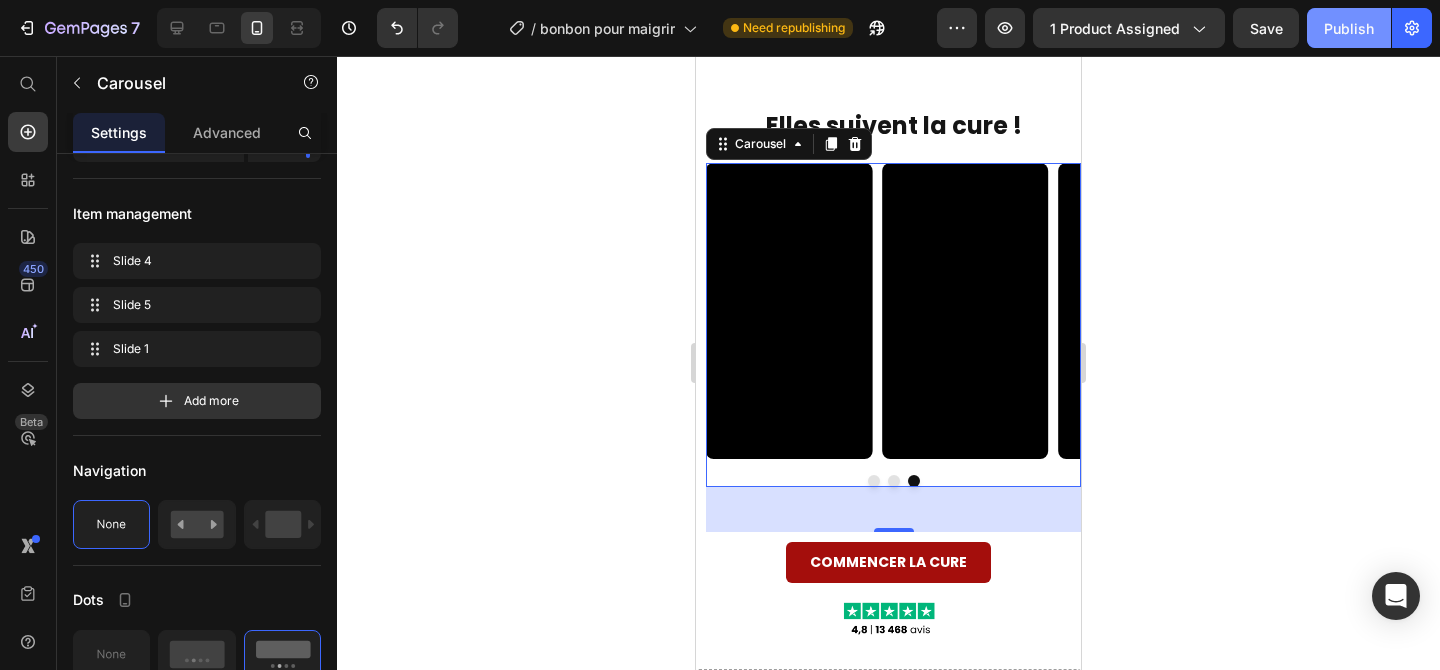 click on "Publish" at bounding box center (1349, 28) 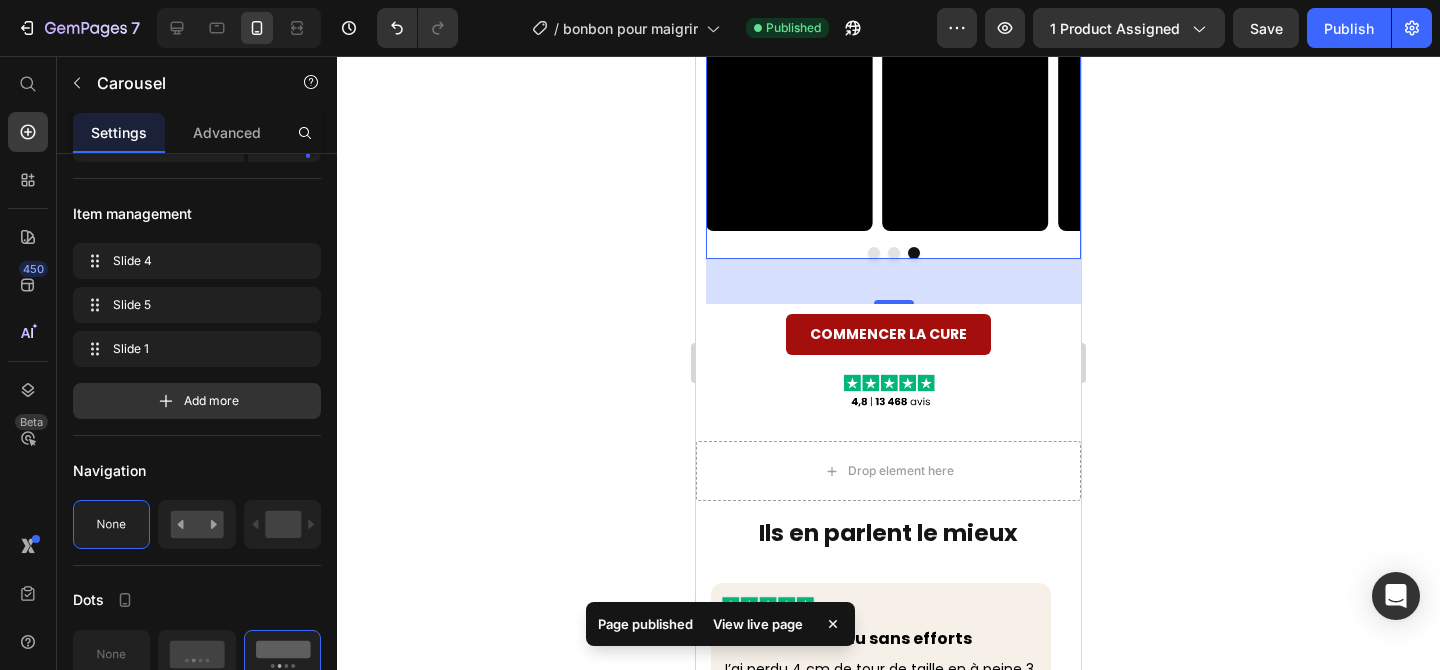 scroll, scrollTop: 3008, scrollLeft: 0, axis: vertical 